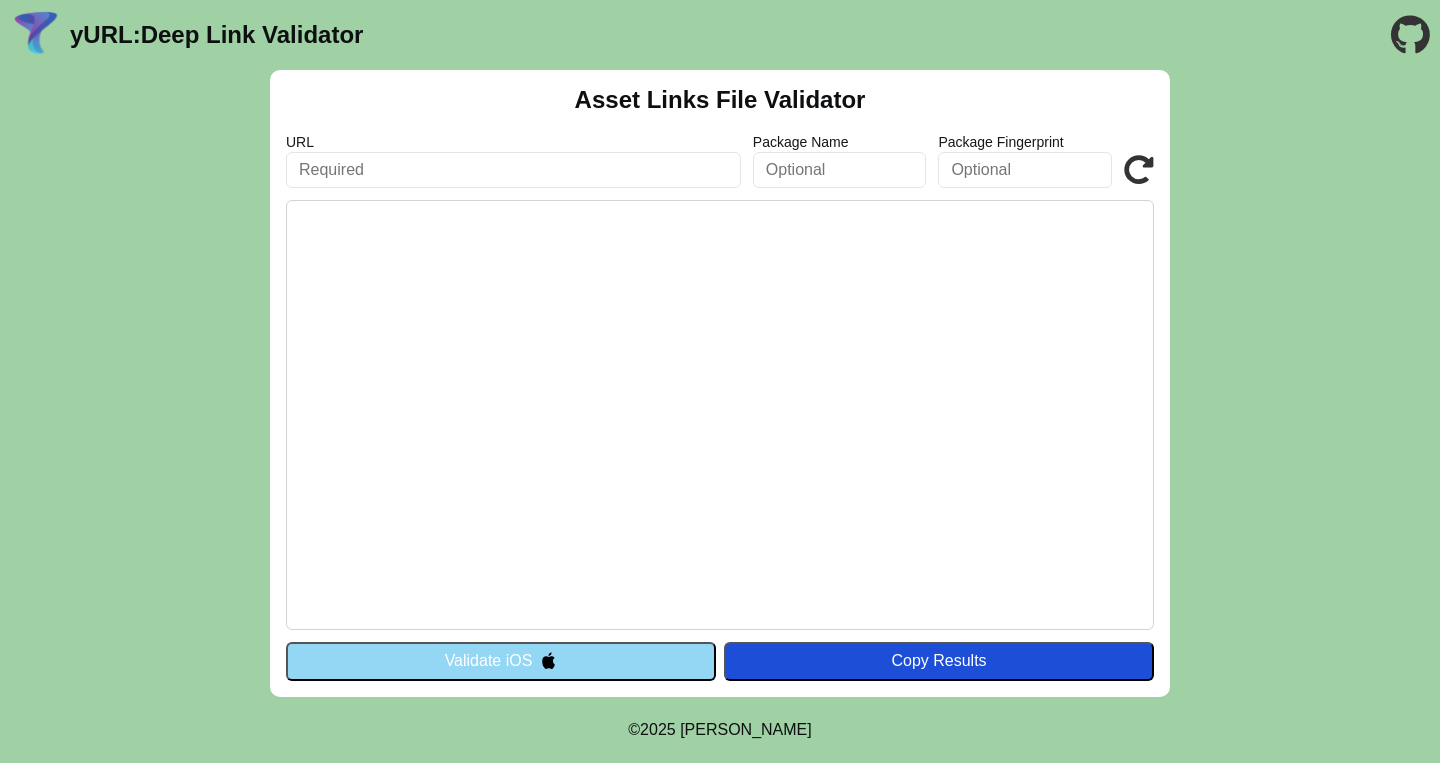 scroll, scrollTop: 0, scrollLeft: 0, axis: both 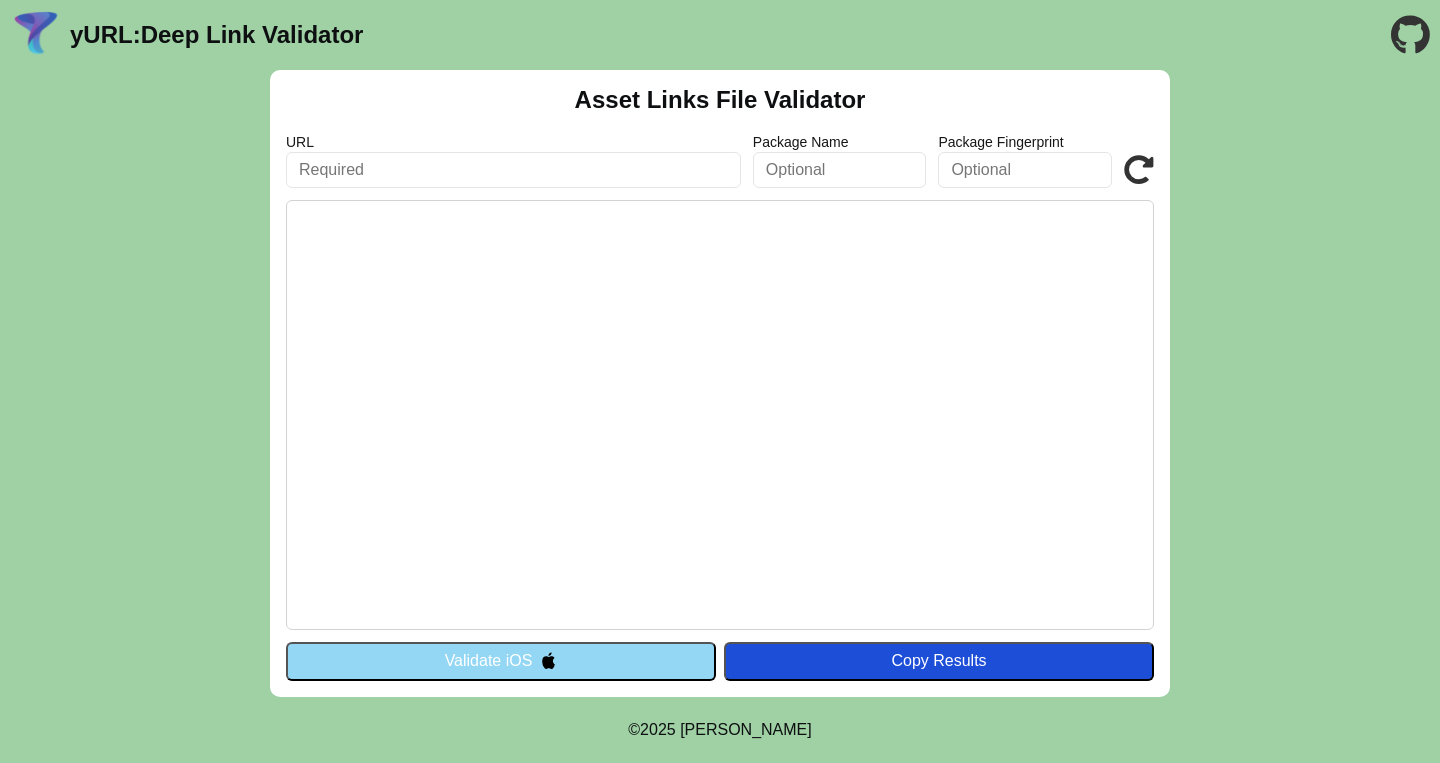 click at bounding box center (720, 415) 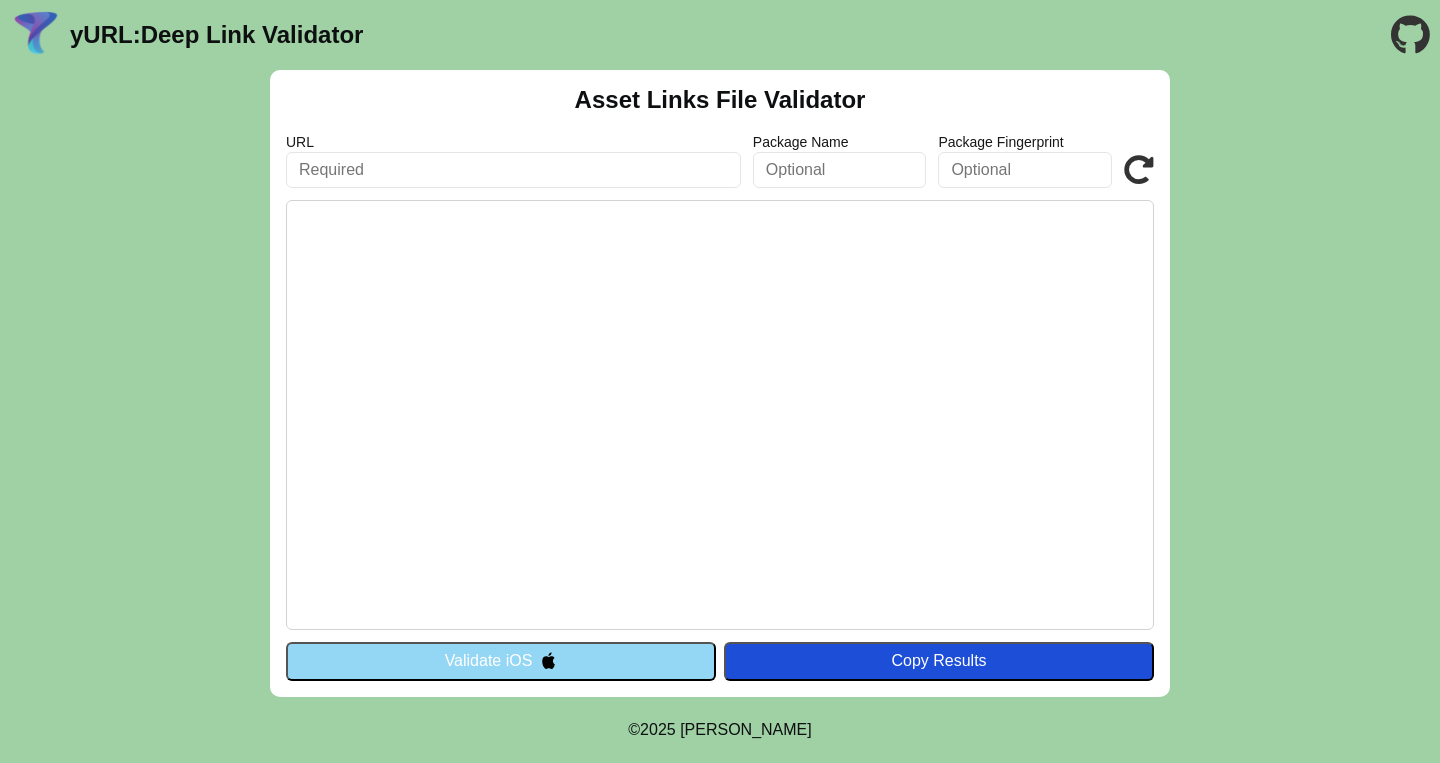 paste on "[DOMAIN_NAME]" 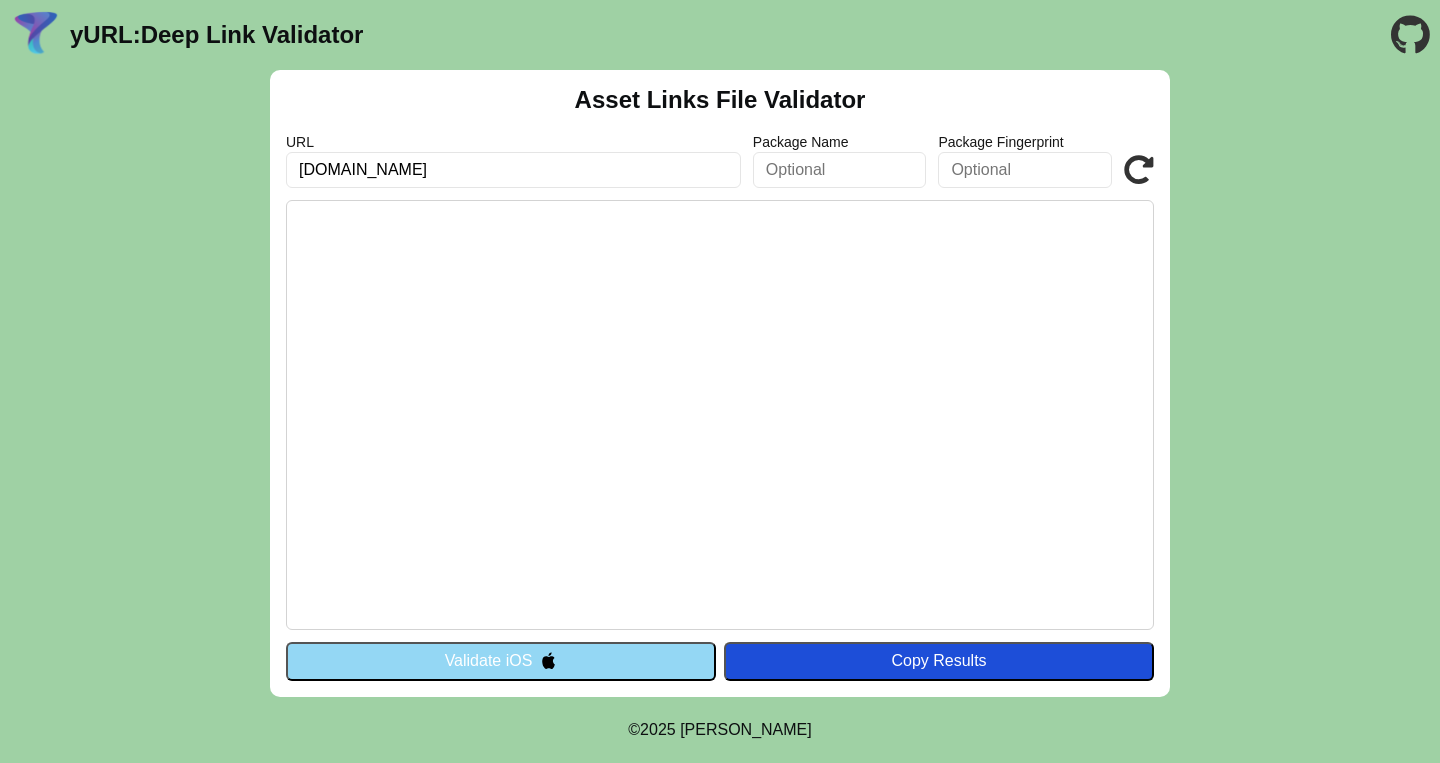 type on "[DOMAIN_NAME]" 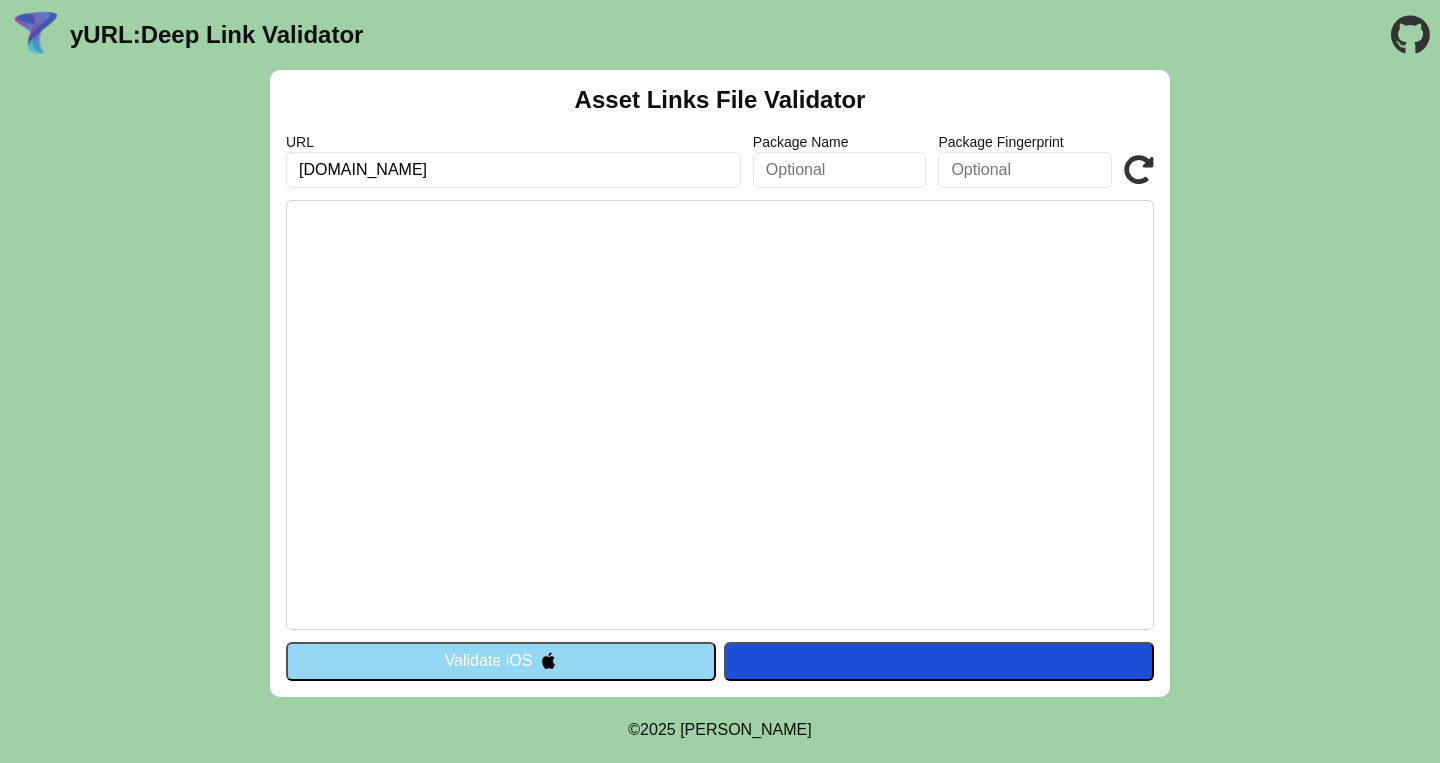 click on "Validate iOS" at bounding box center [501, 661] 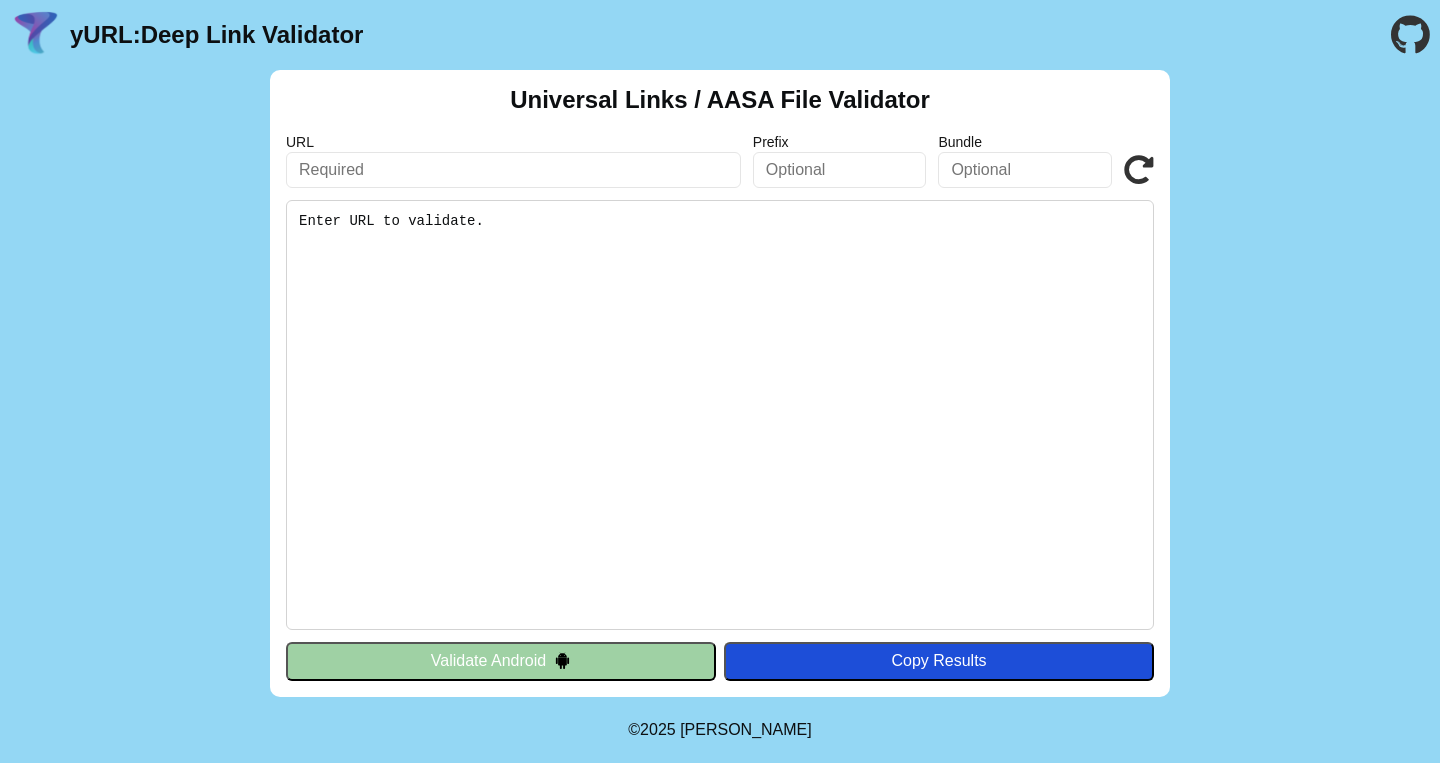 scroll, scrollTop: 0, scrollLeft: 0, axis: both 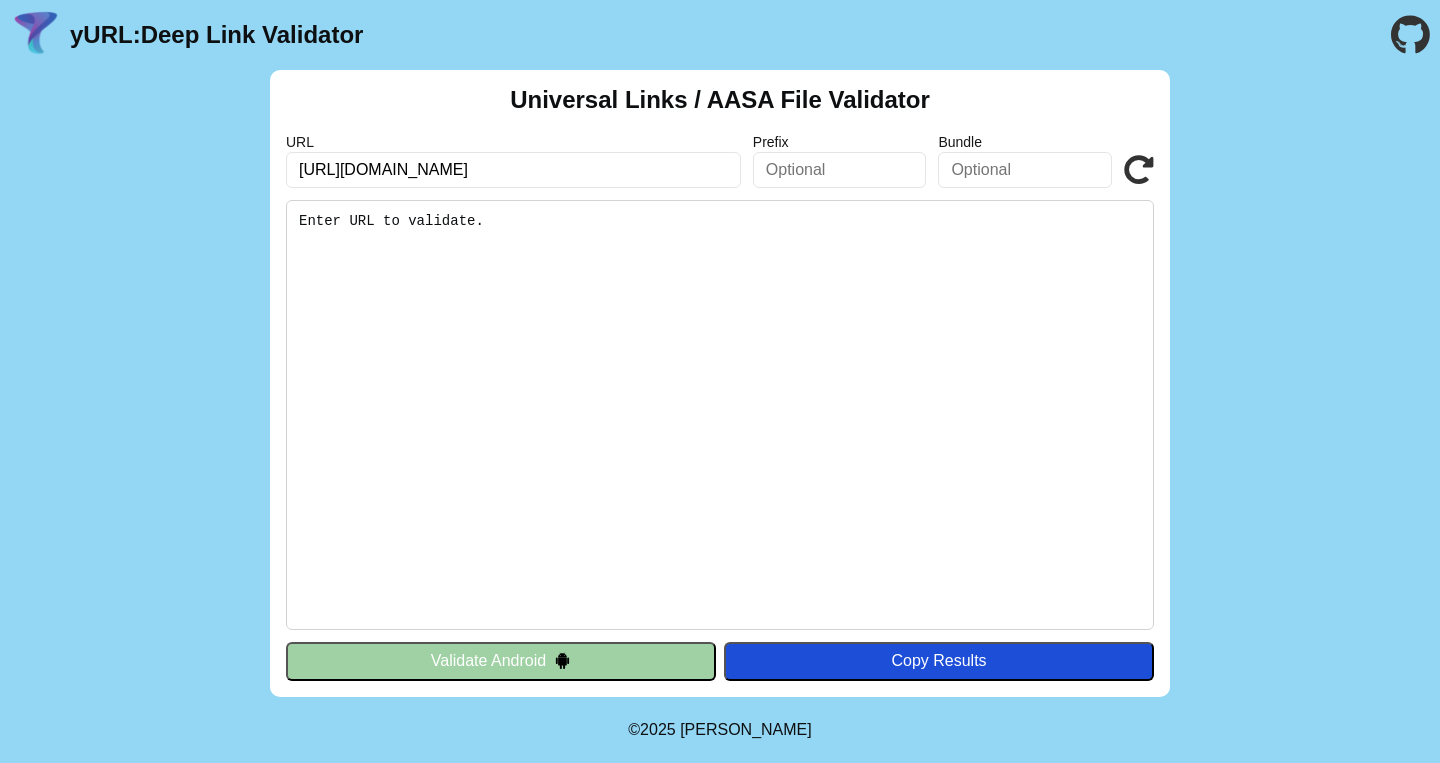 paste 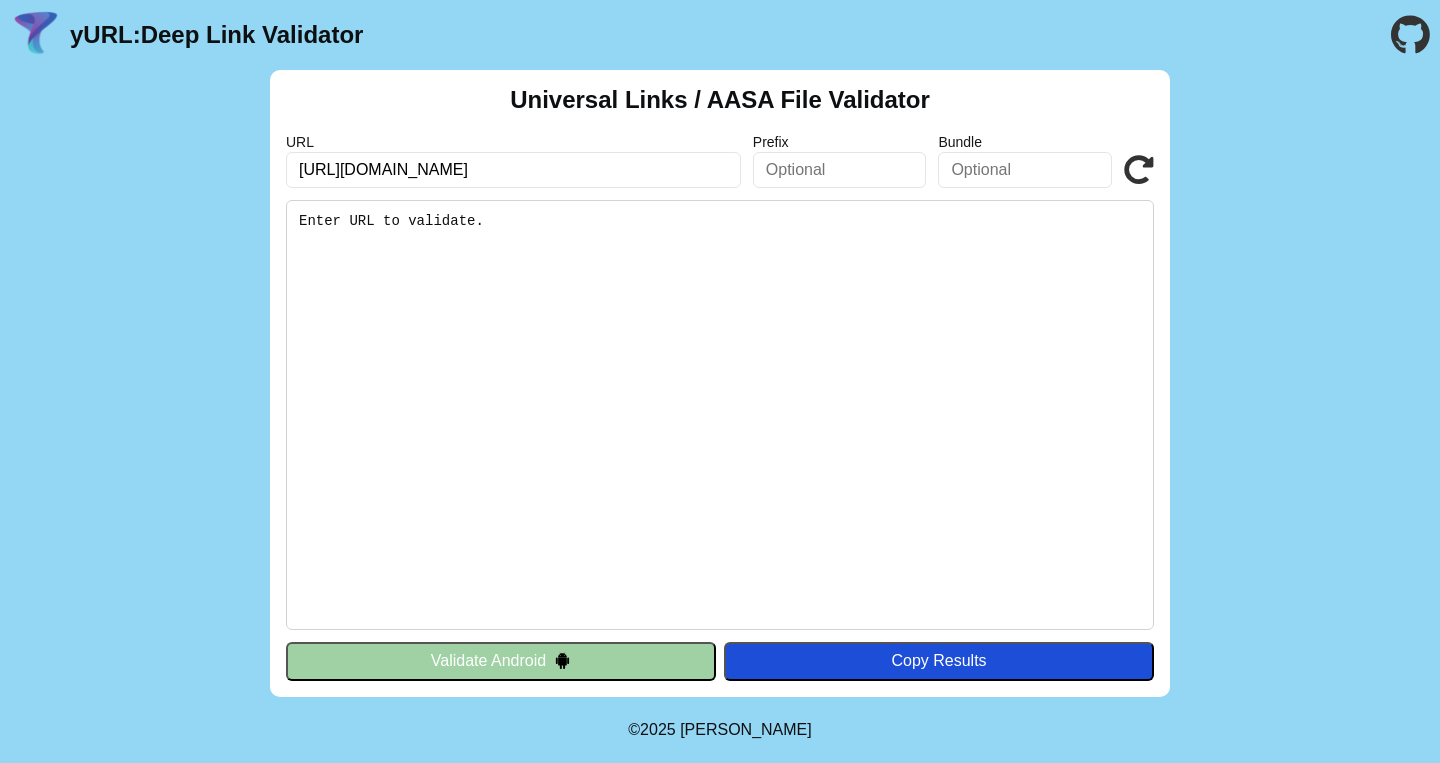 paste on "[DOMAIN_NAME]" 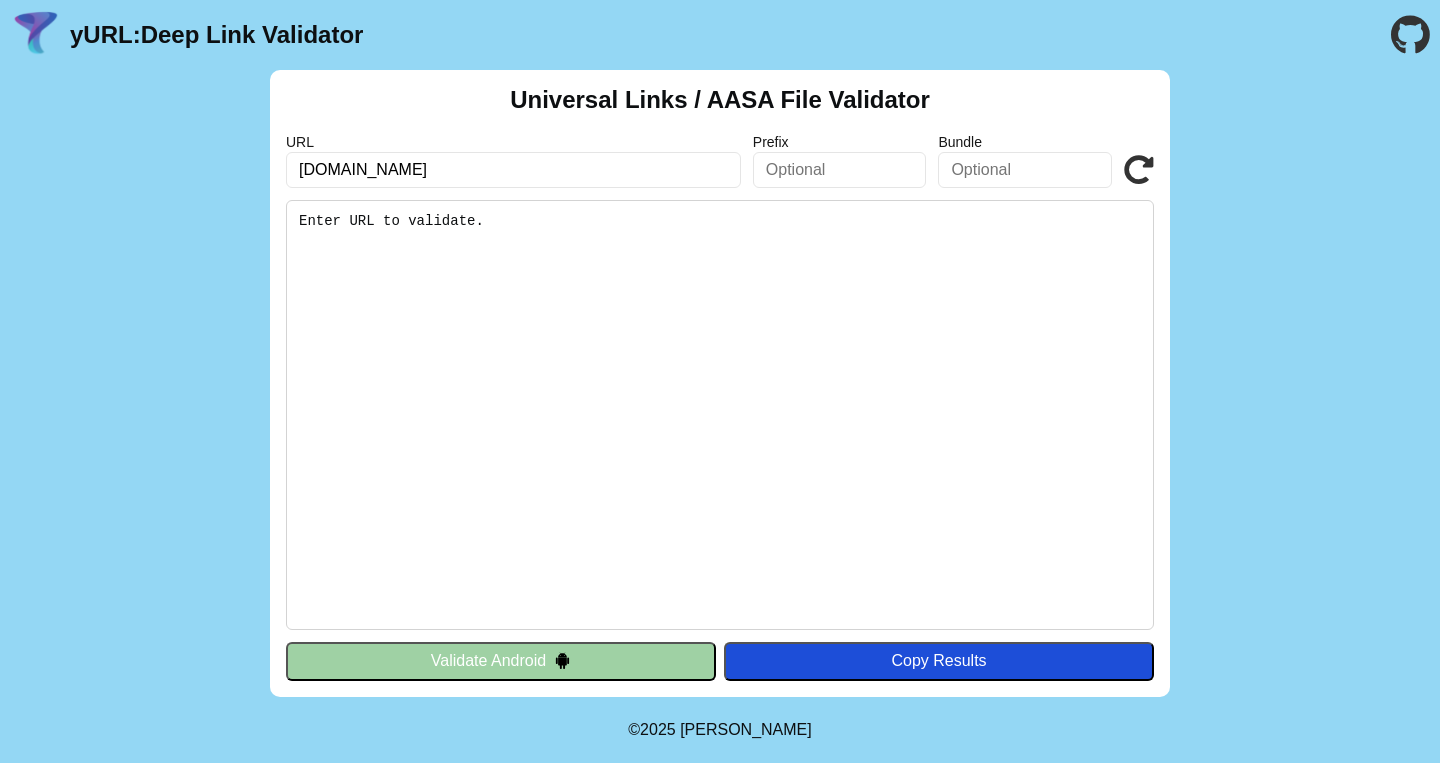 type on "[DOMAIN_NAME]" 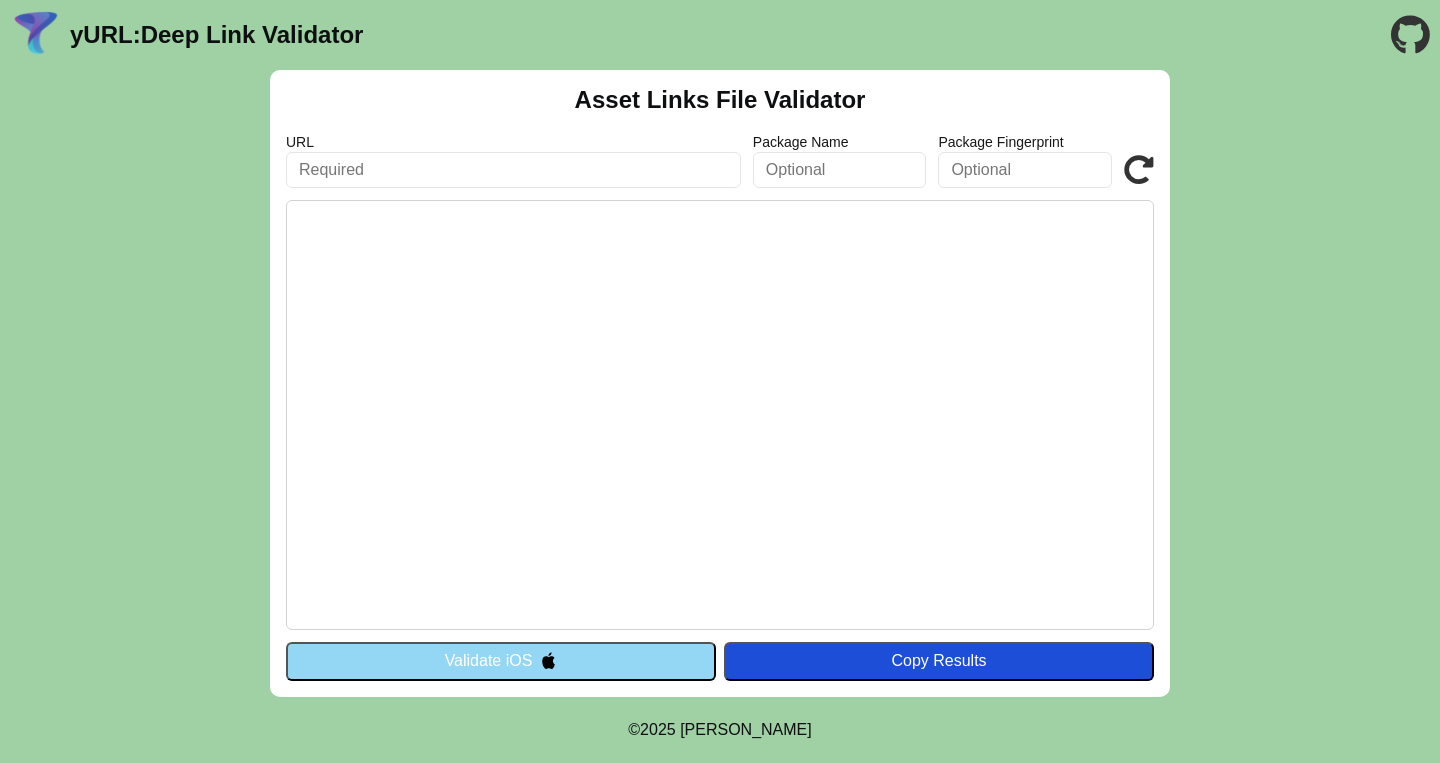 scroll, scrollTop: 0, scrollLeft: 0, axis: both 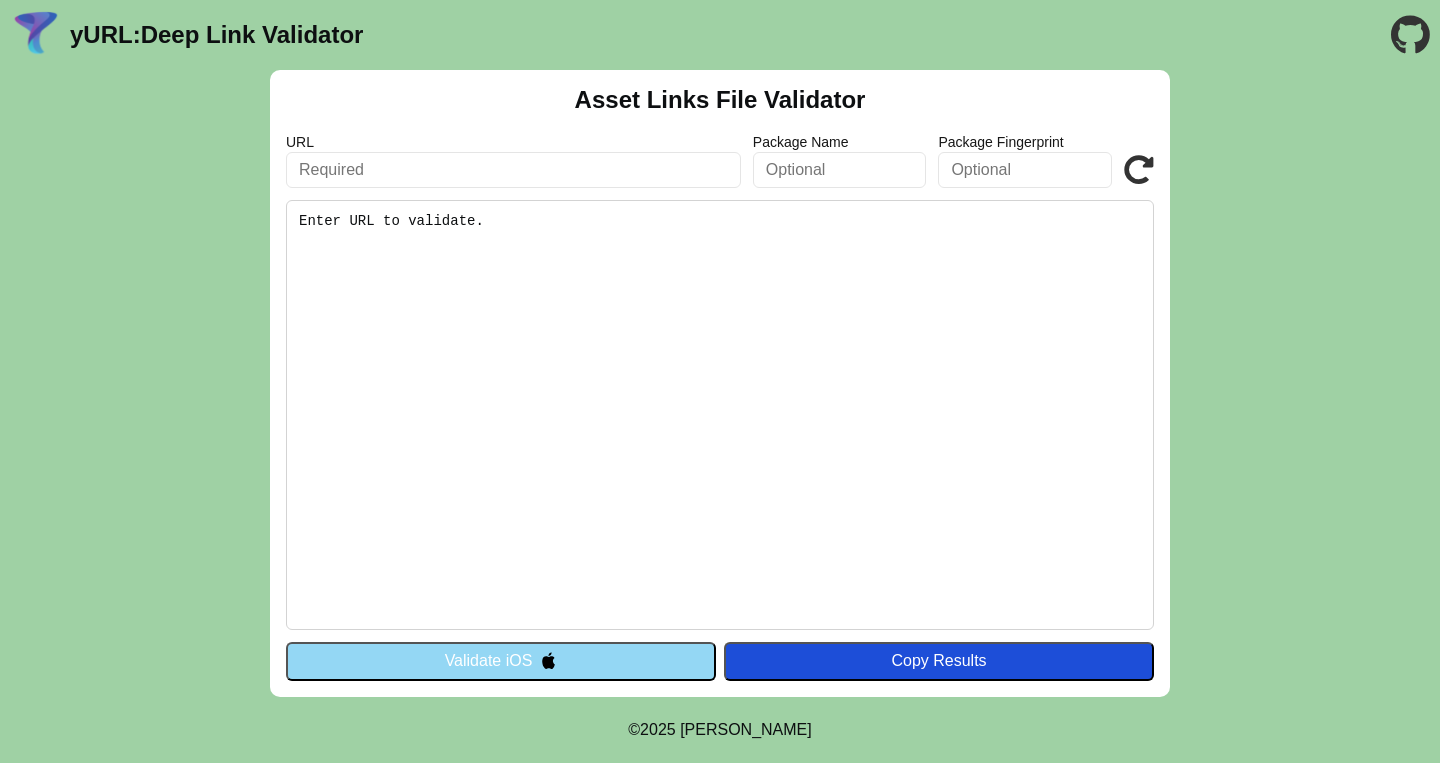 click on "Validate iOS" at bounding box center [501, 661] 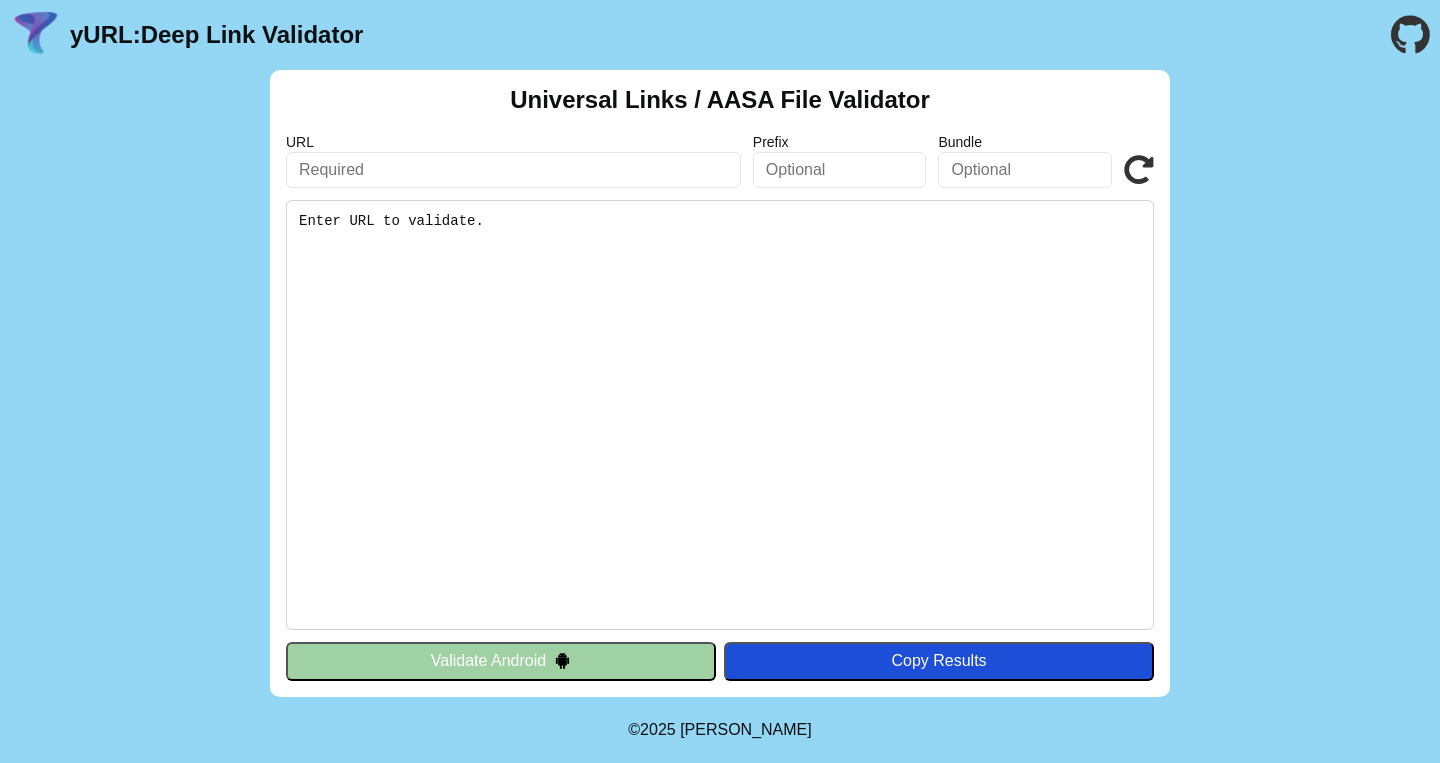 scroll, scrollTop: 0, scrollLeft: 0, axis: both 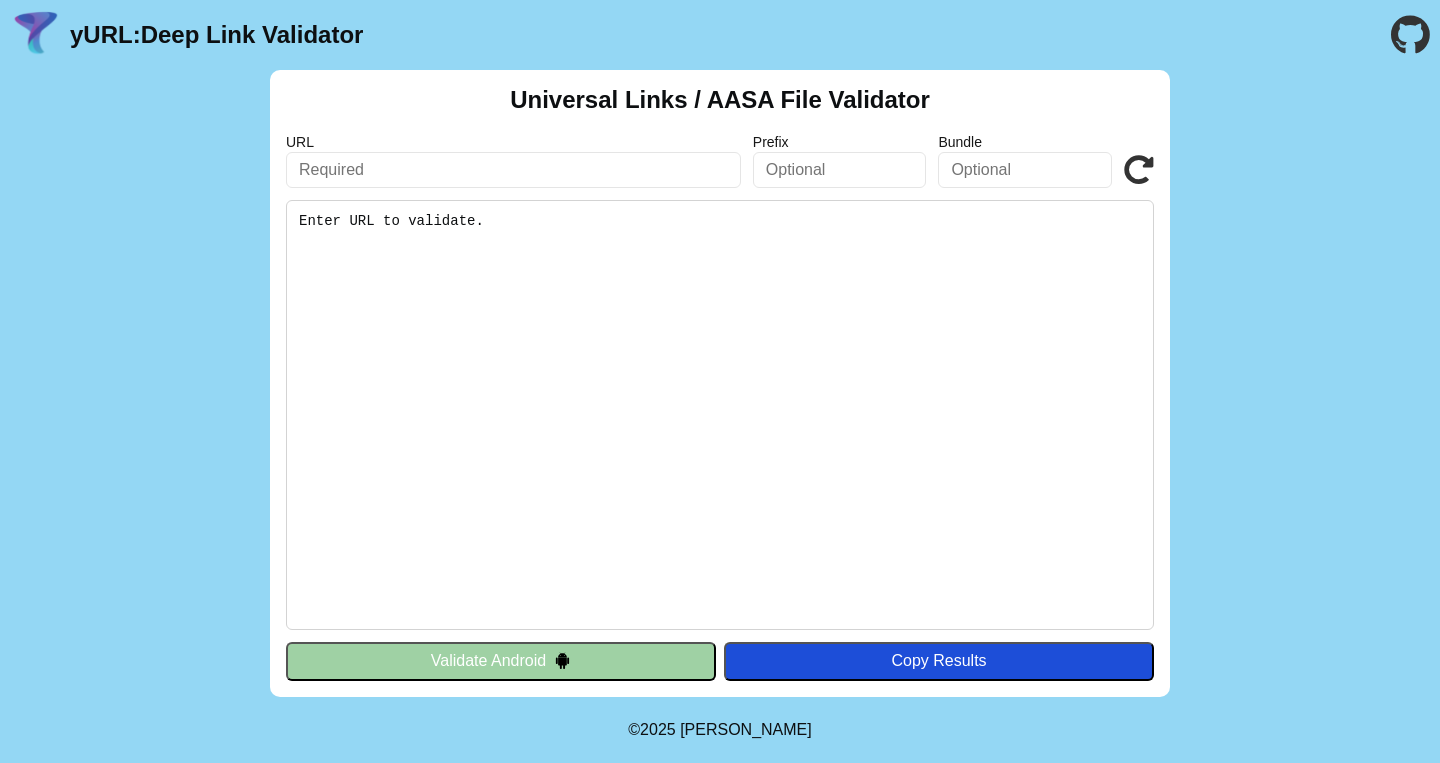 paste on "[DOMAIN_NAME]" 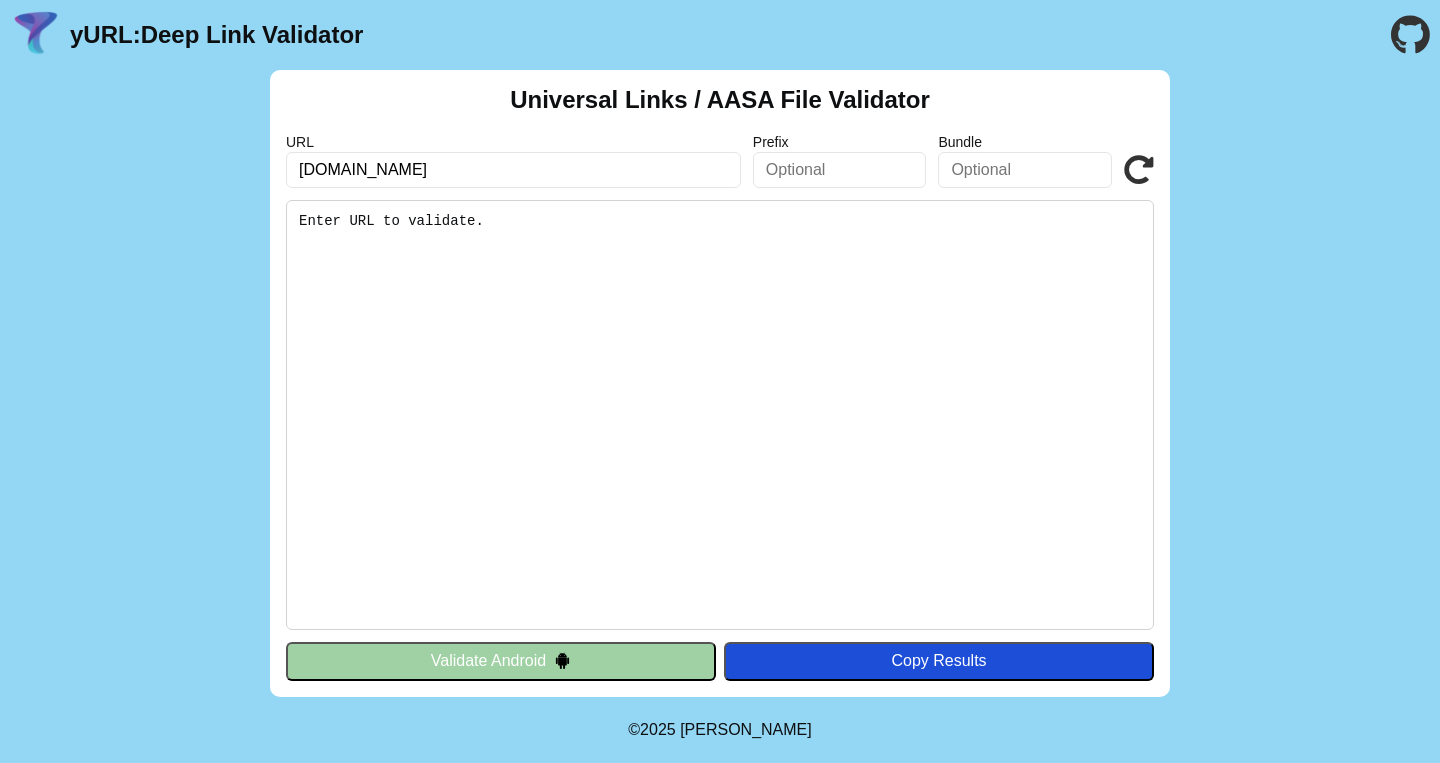 type on "[DOMAIN_NAME]" 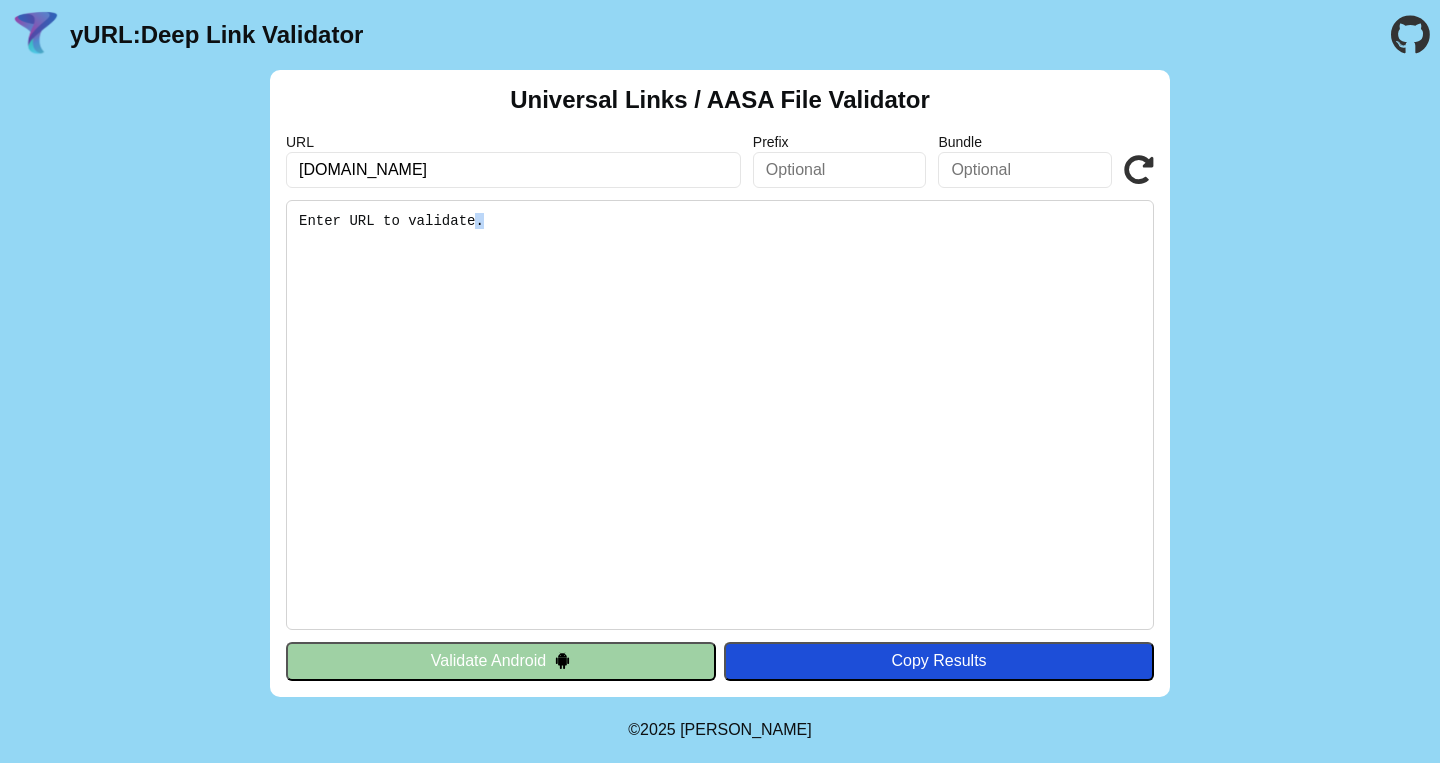 click on "Enter URL to validate." at bounding box center (720, 415) 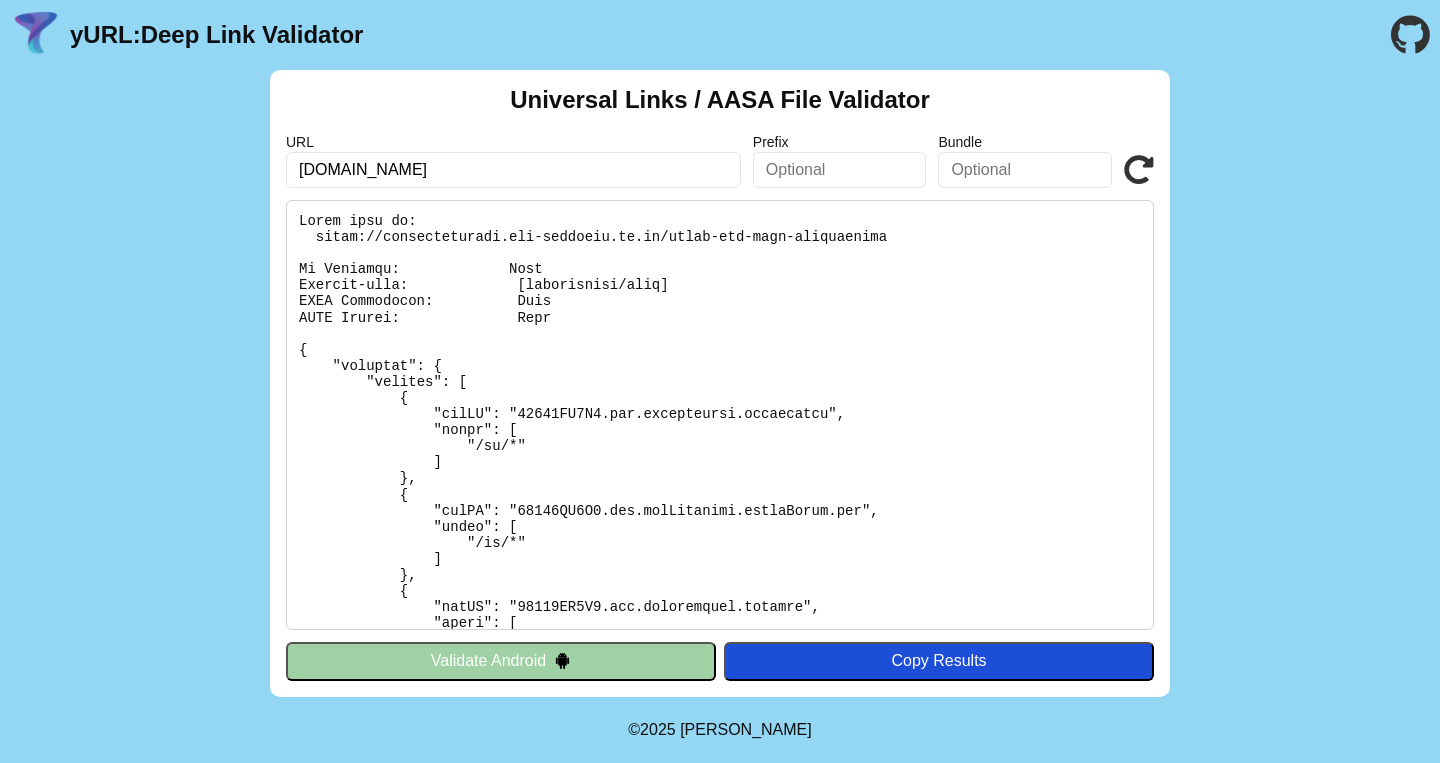 scroll, scrollTop: 0, scrollLeft: 0, axis: both 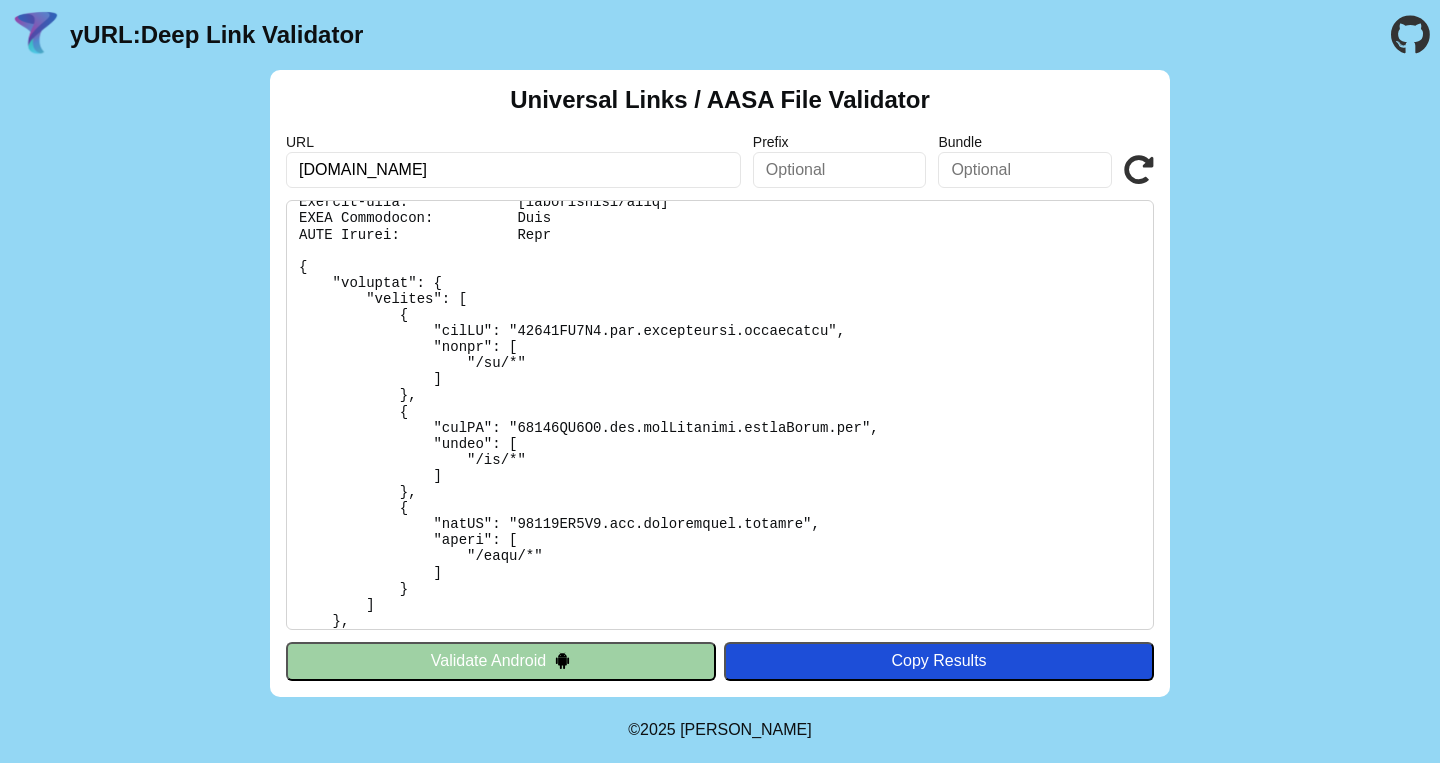 click on "Validate Android" at bounding box center (501, 661) 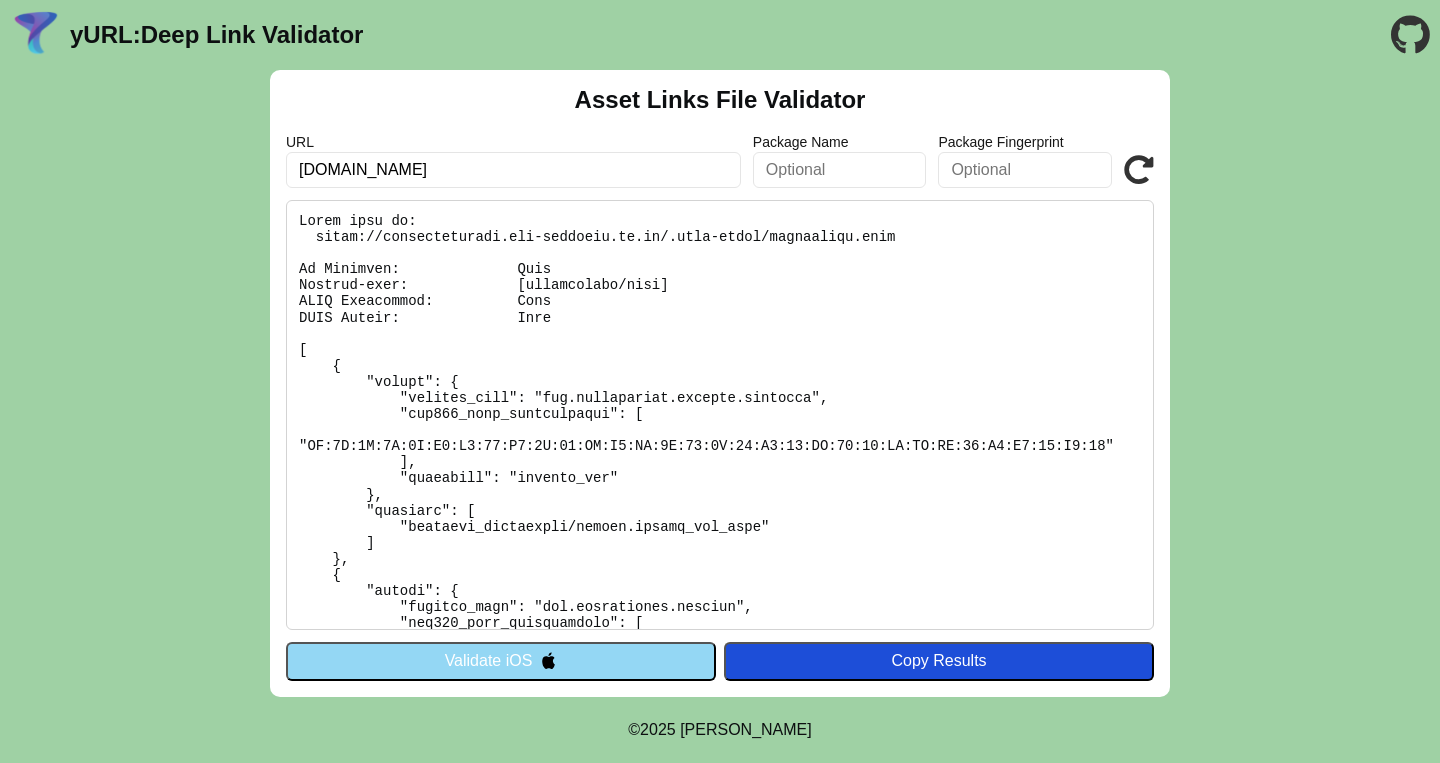 scroll, scrollTop: 0, scrollLeft: 0, axis: both 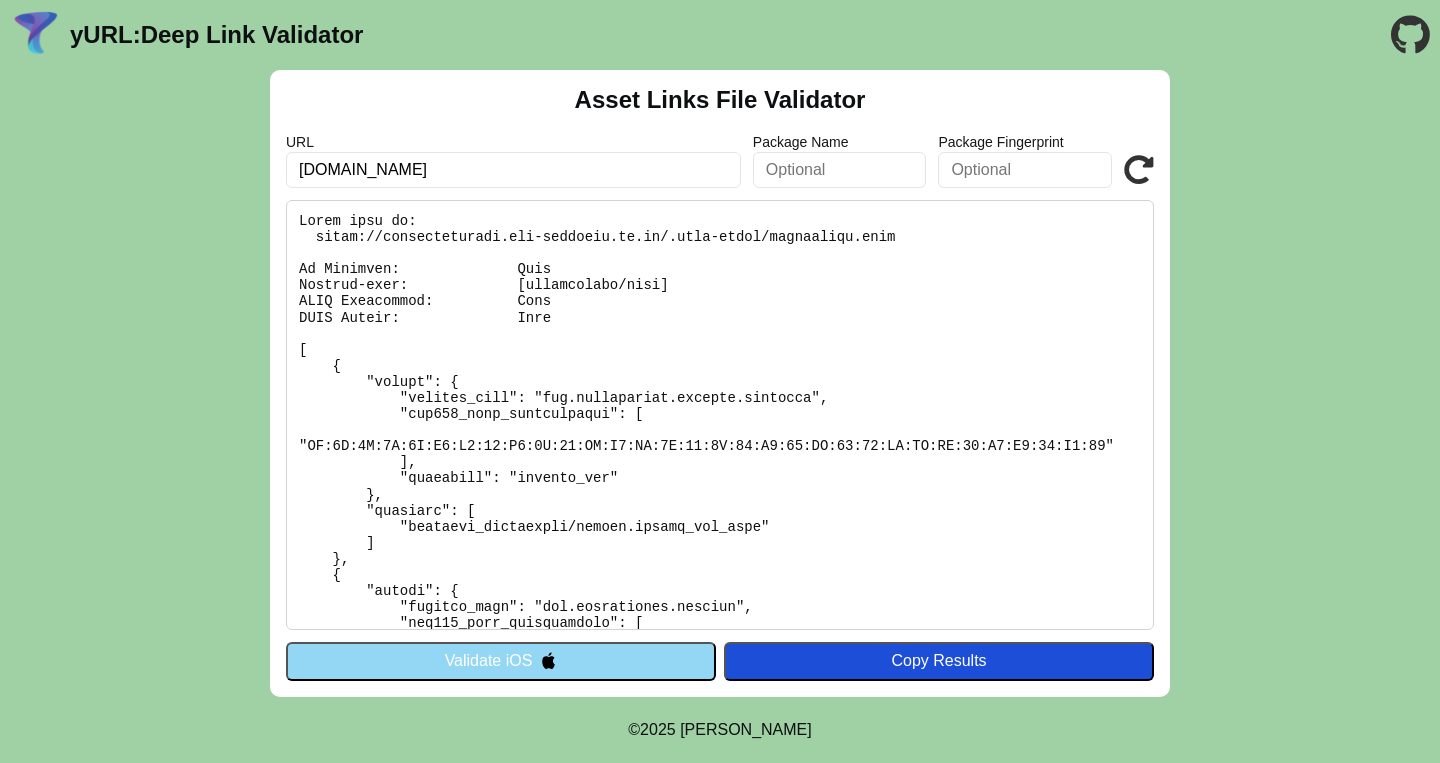 click at bounding box center [1139, 170] 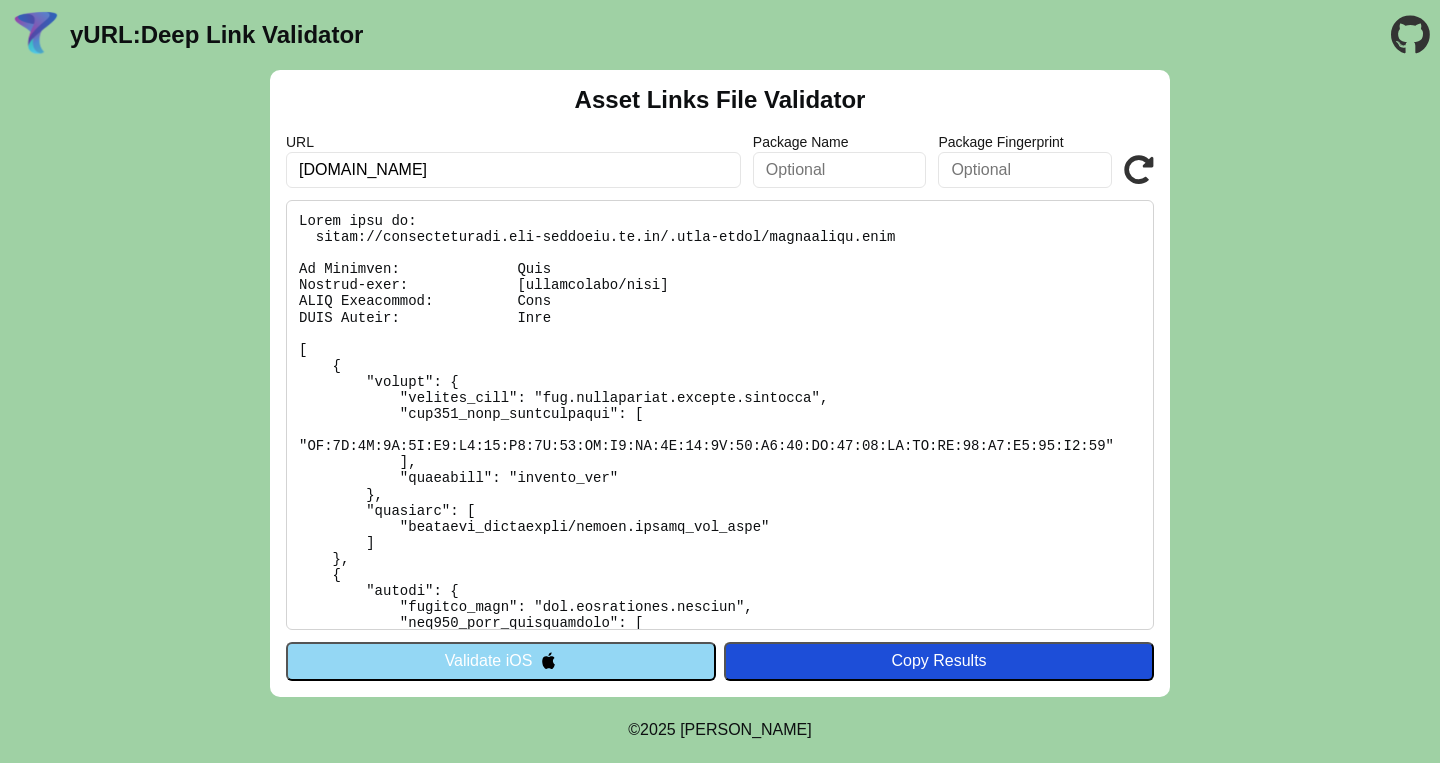 scroll, scrollTop: 0, scrollLeft: 0, axis: both 